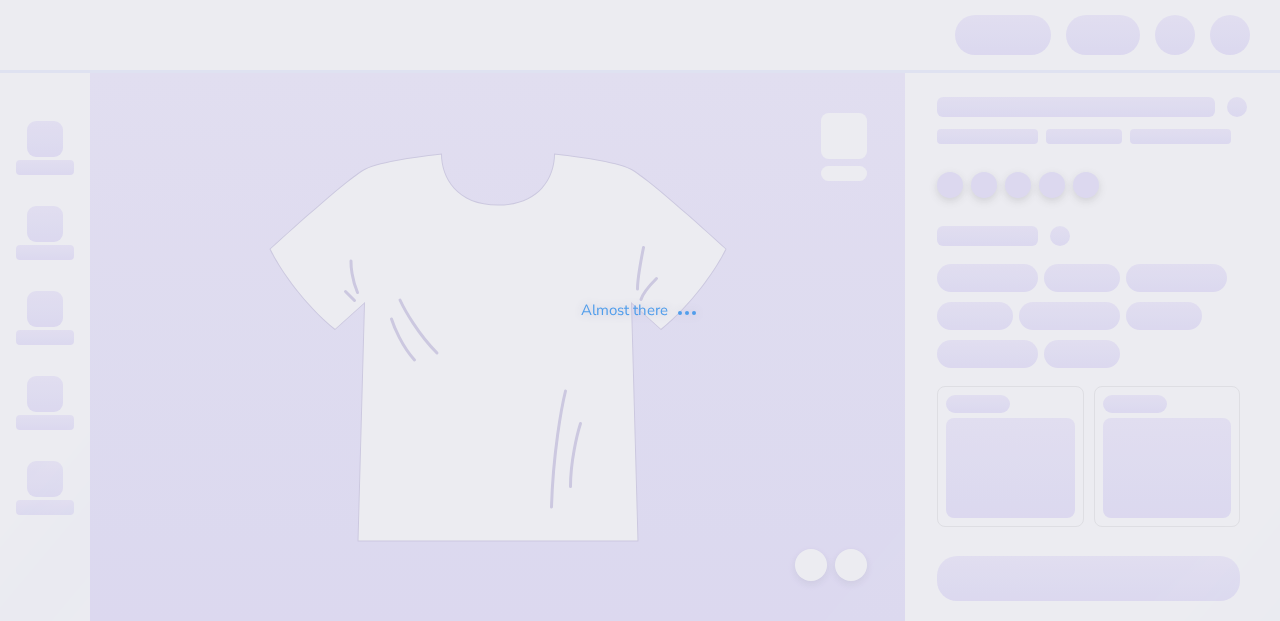 scroll, scrollTop: 0, scrollLeft: 0, axis: both 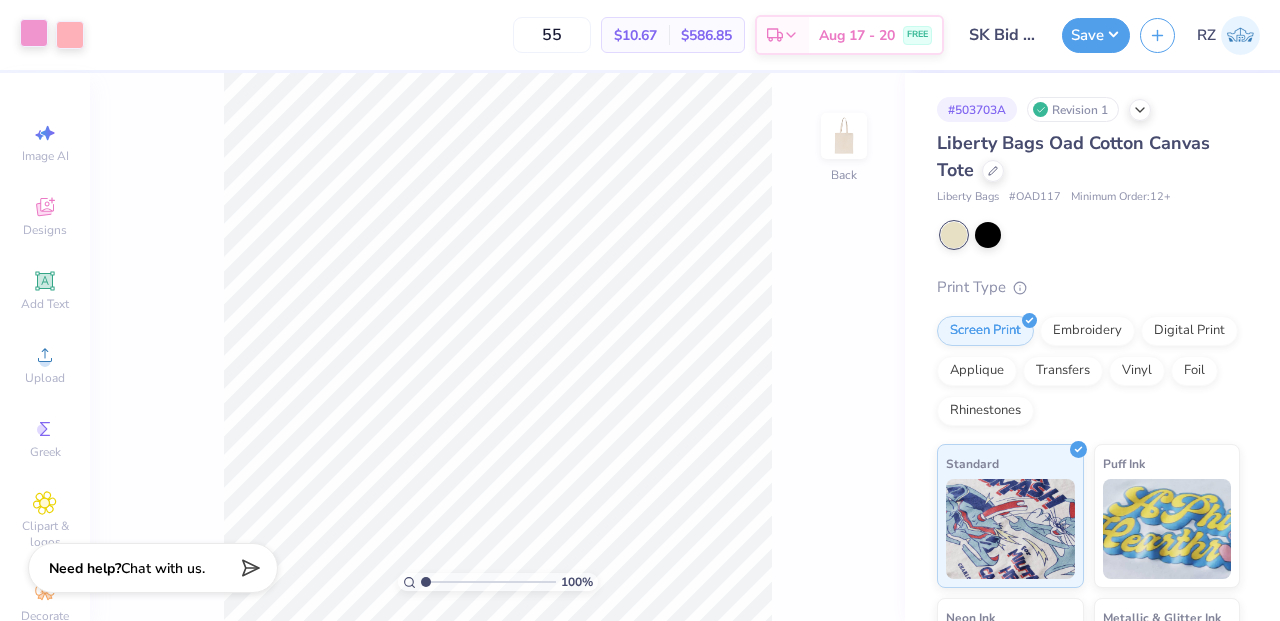 click at bounding box center [34, 33] 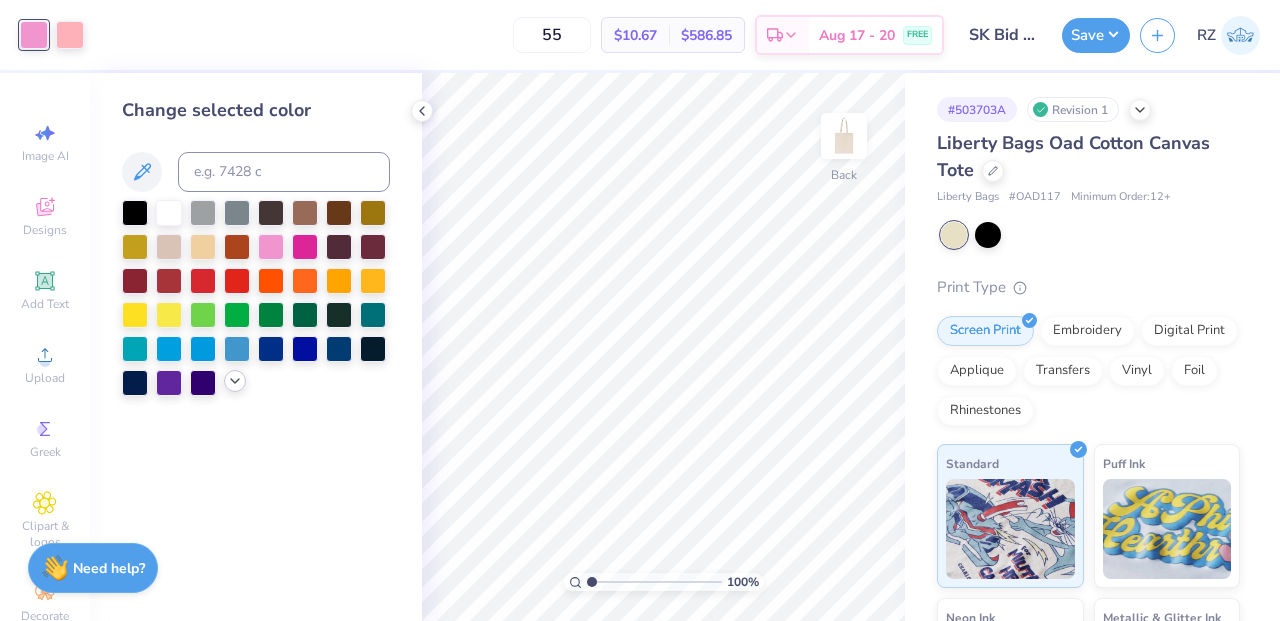click at bounding box center (235, 381) 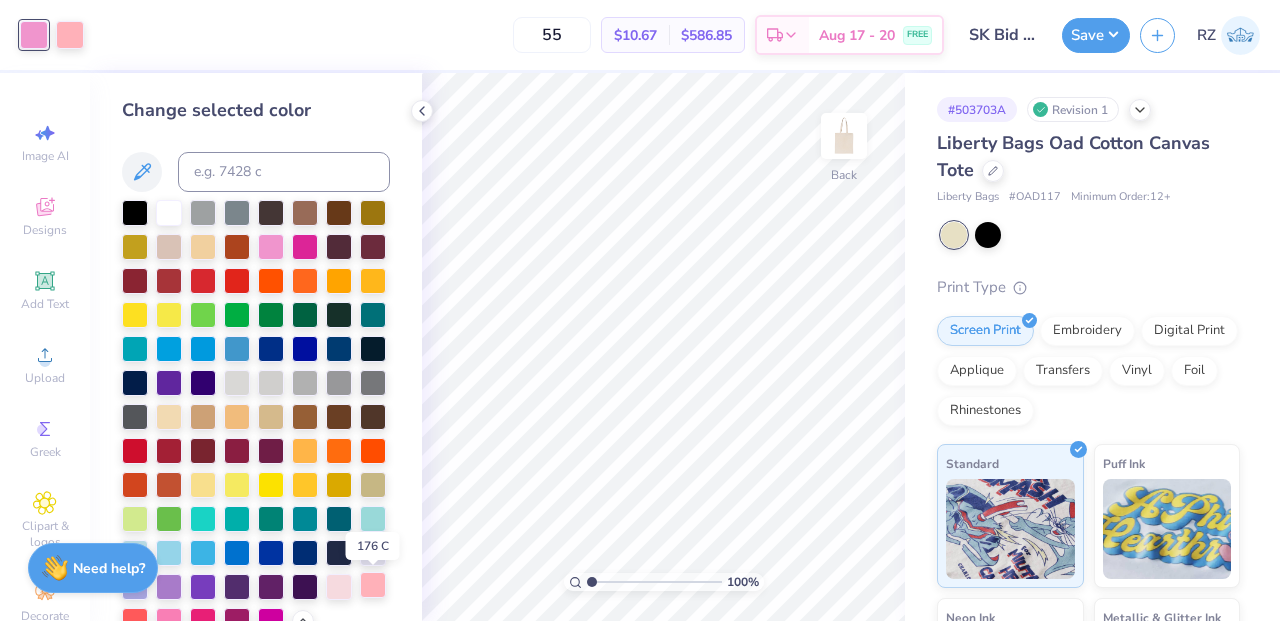 click at bounding box center [373, 585] 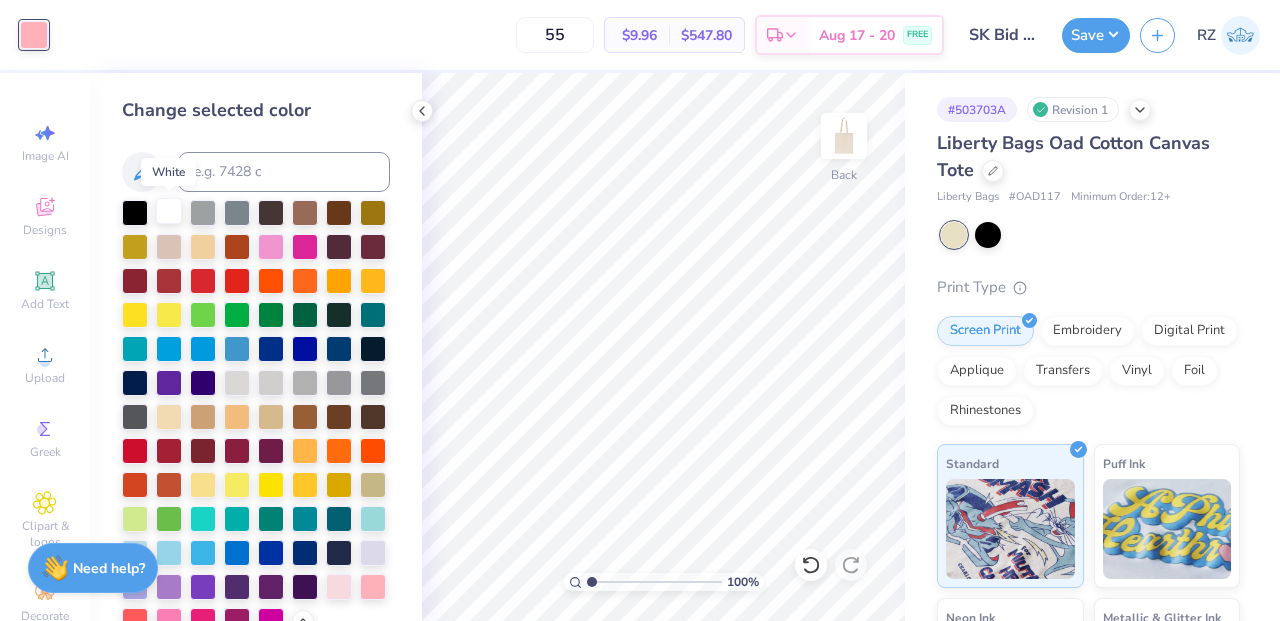 click at bounding box center [169, 211] 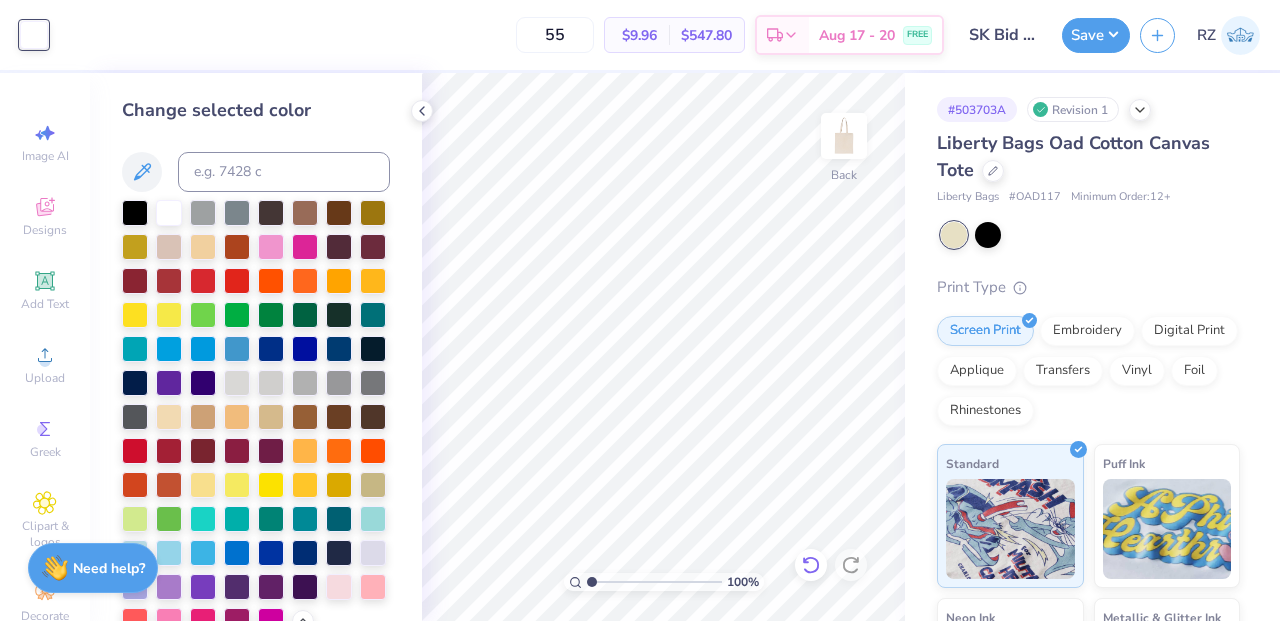 click 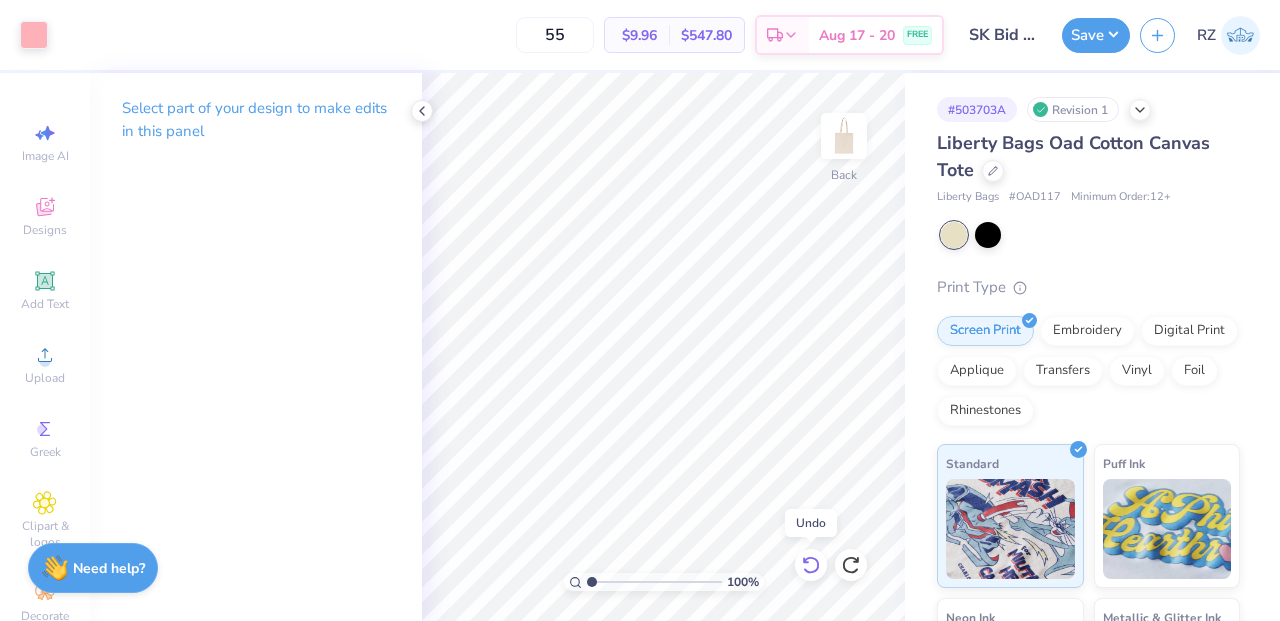 click 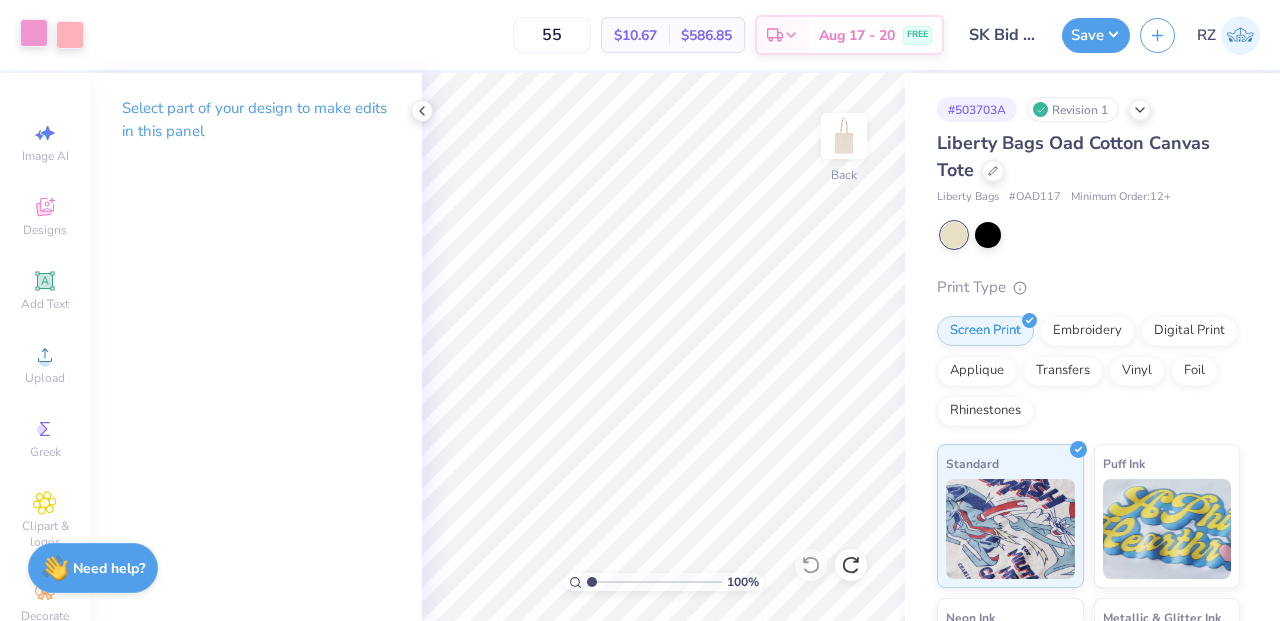 click at bounding box center [34, 33] 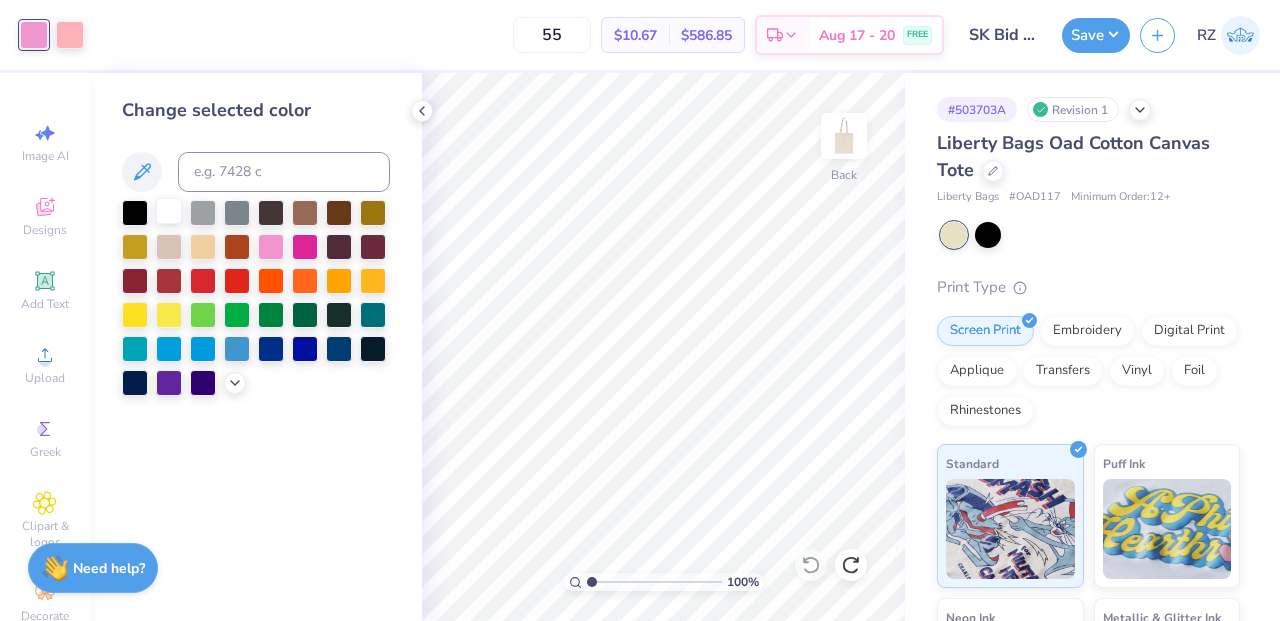 click at bounding box center [169, 211] 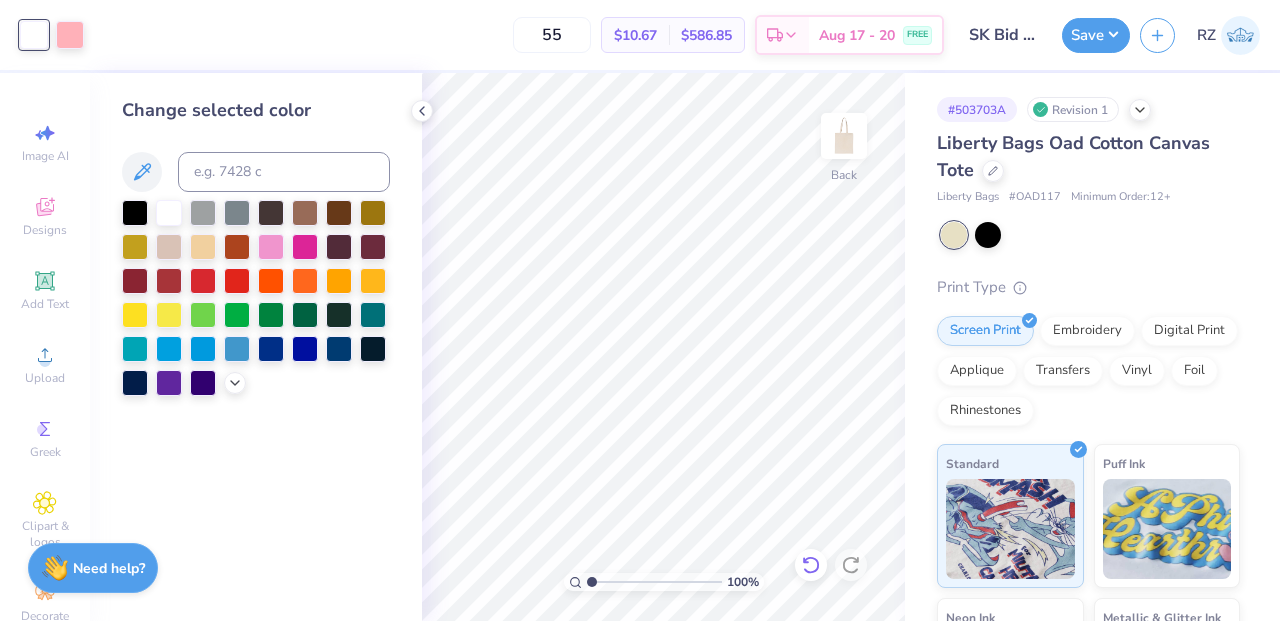 click at bounding box center [811, 565] 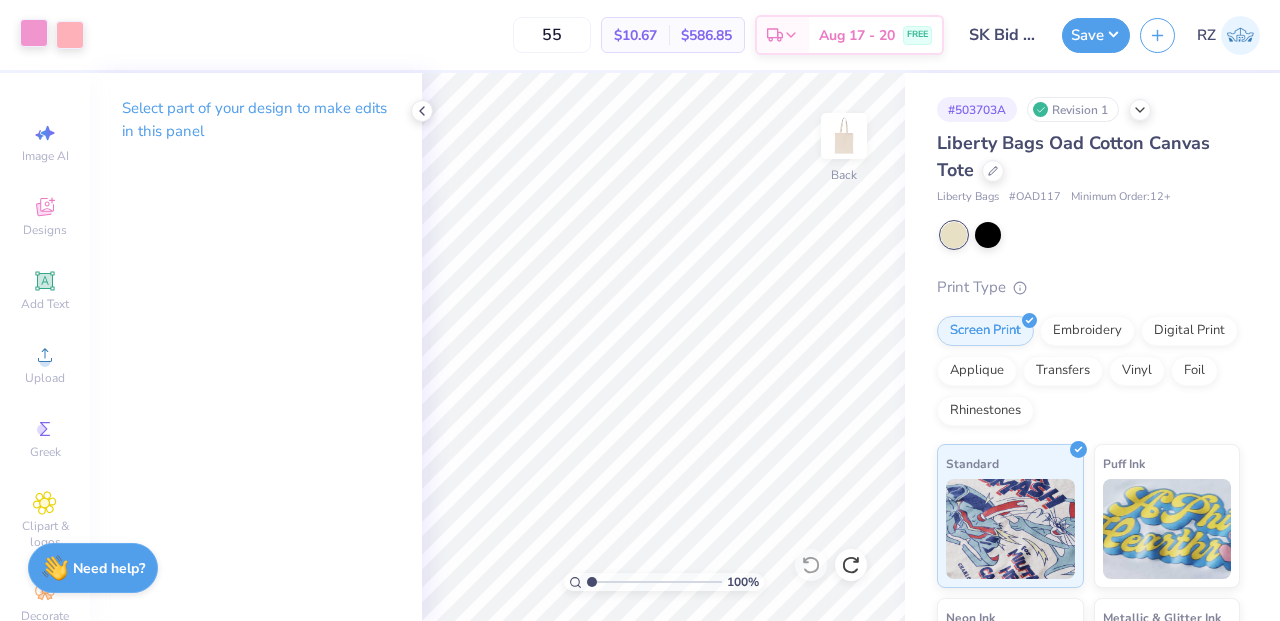 click at bounding box center (34, 33) 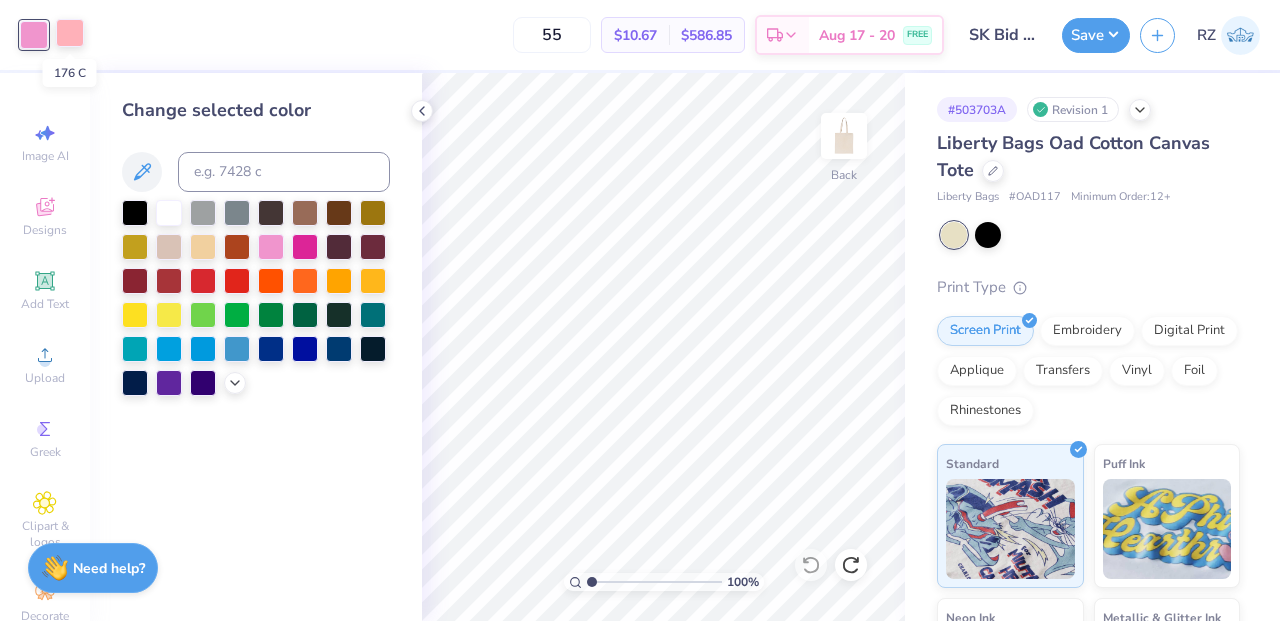 click at bounding box center (70, 33) 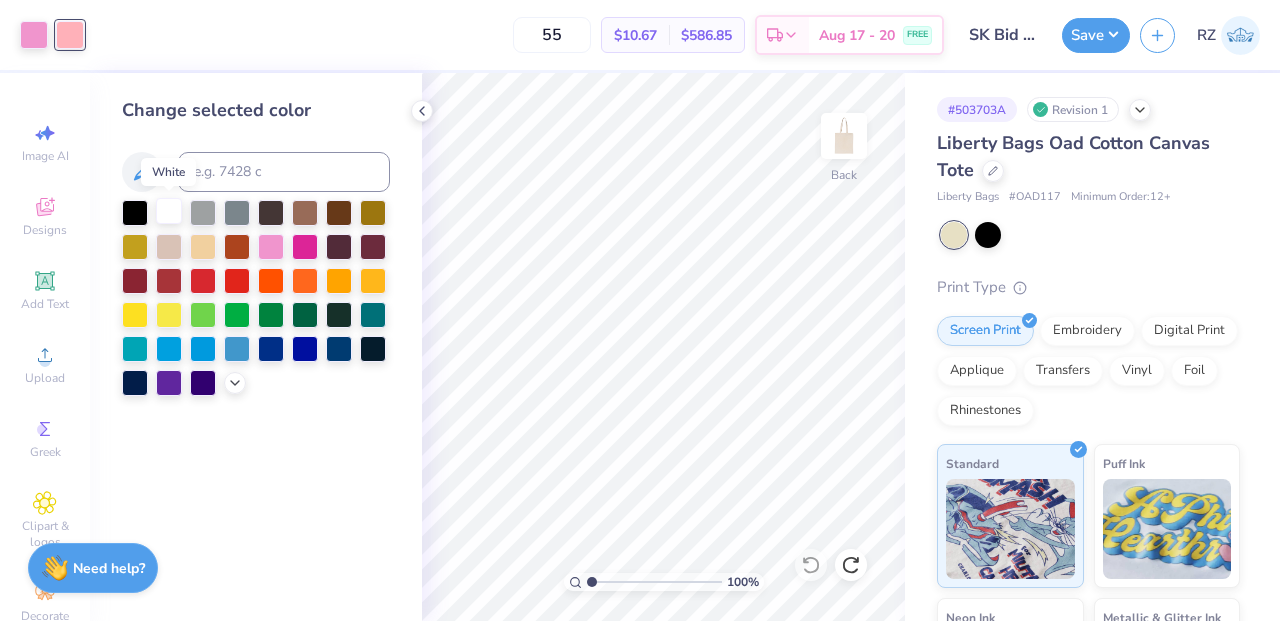 click at bounding box center [169, 211] 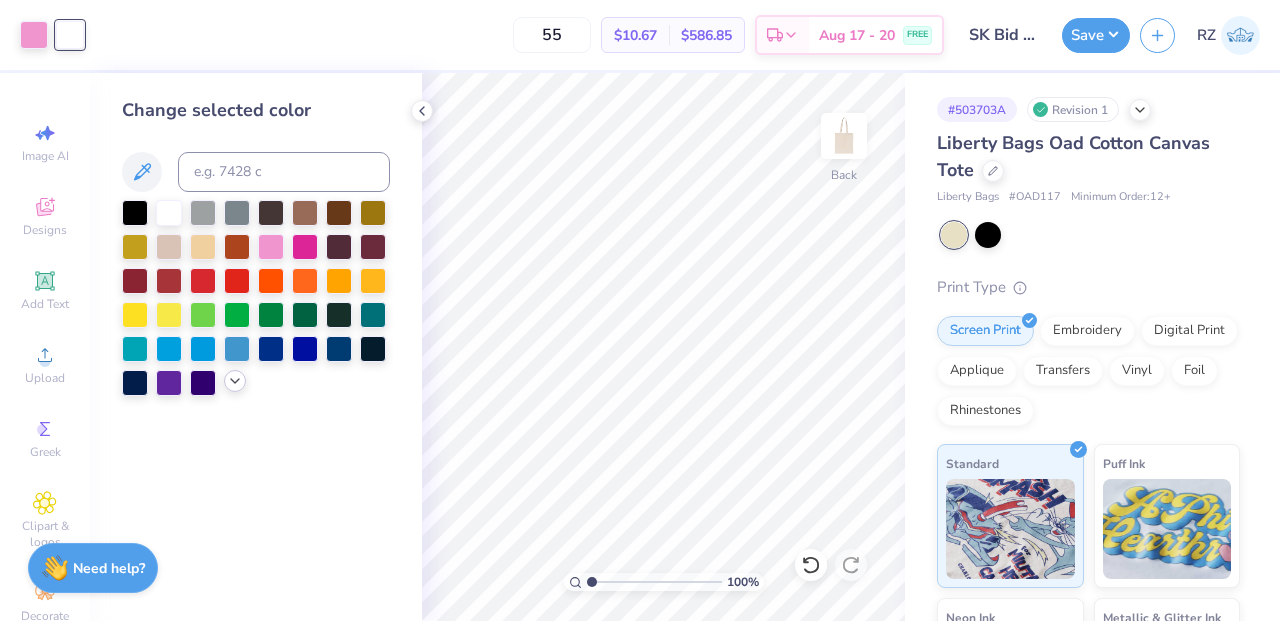 click at bounding box center [235, 381] 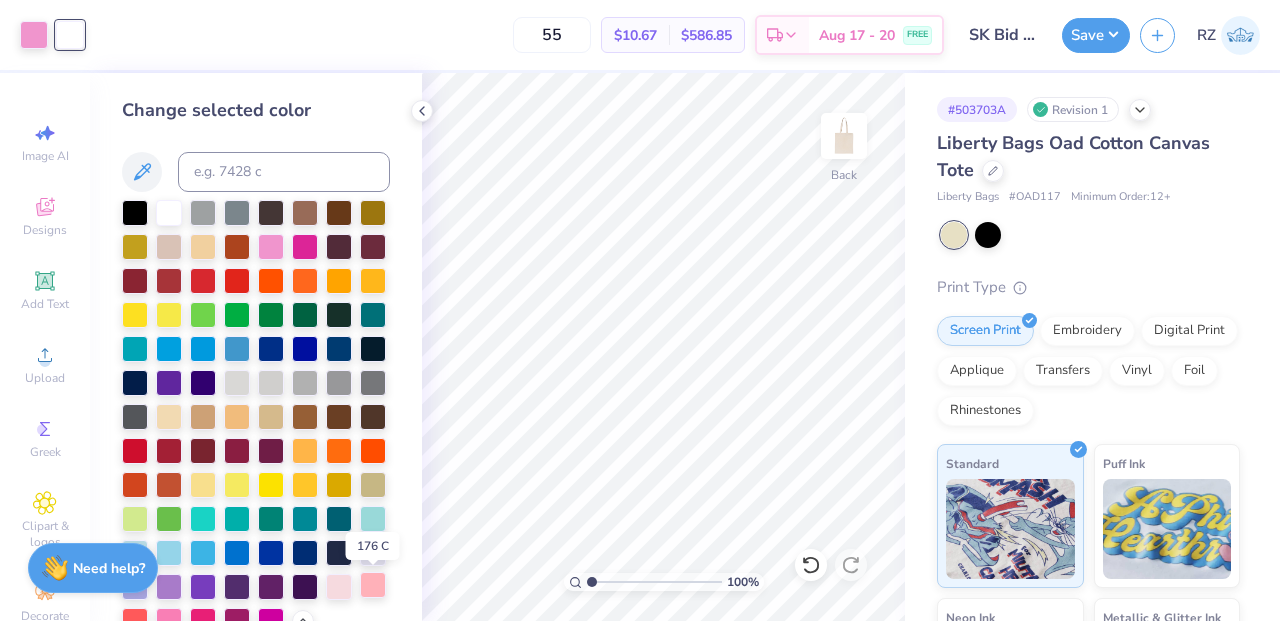 click at bounding box center (373, 585) 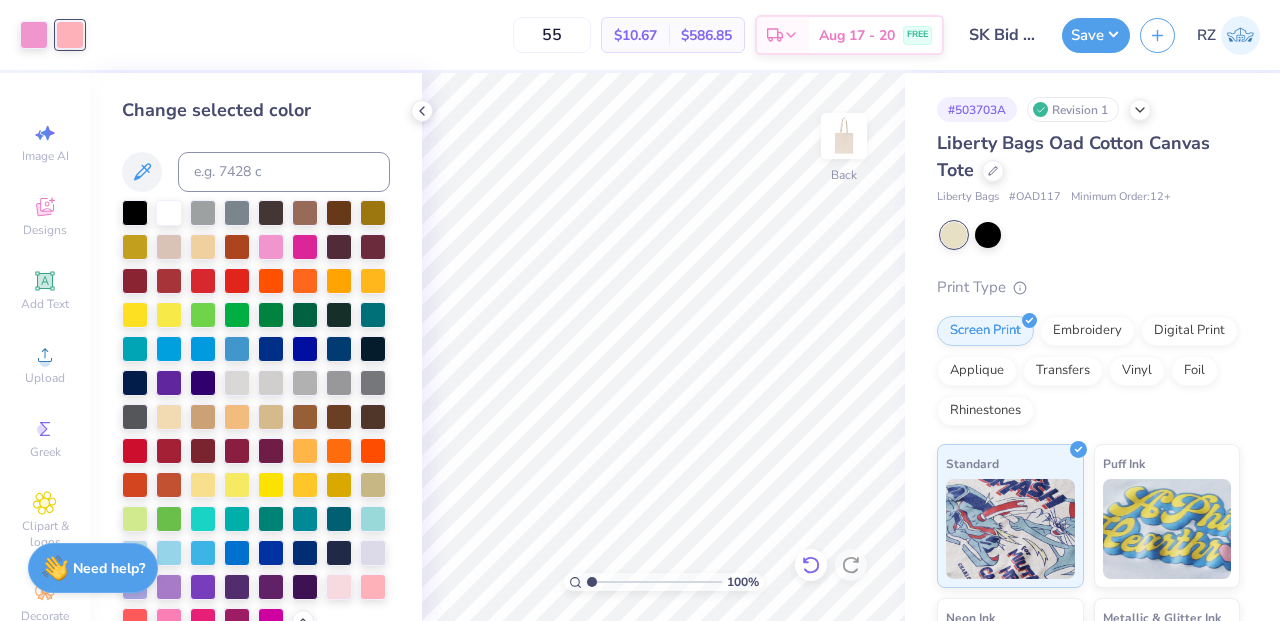 click 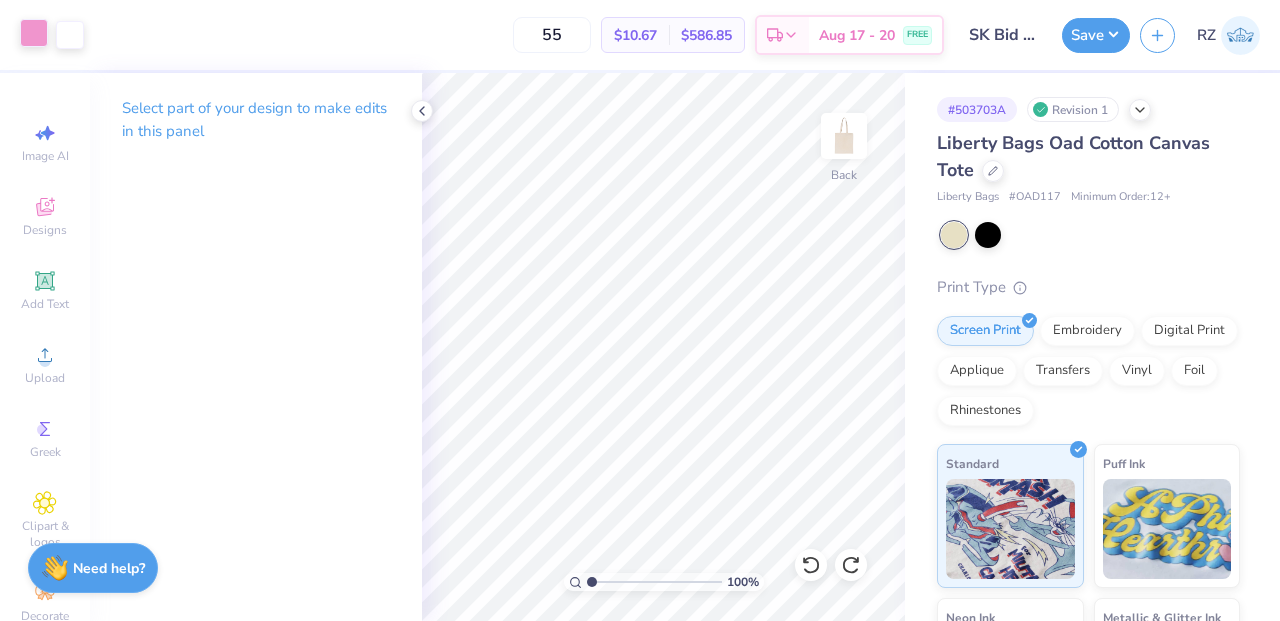 click at bounding box center (34, 33) 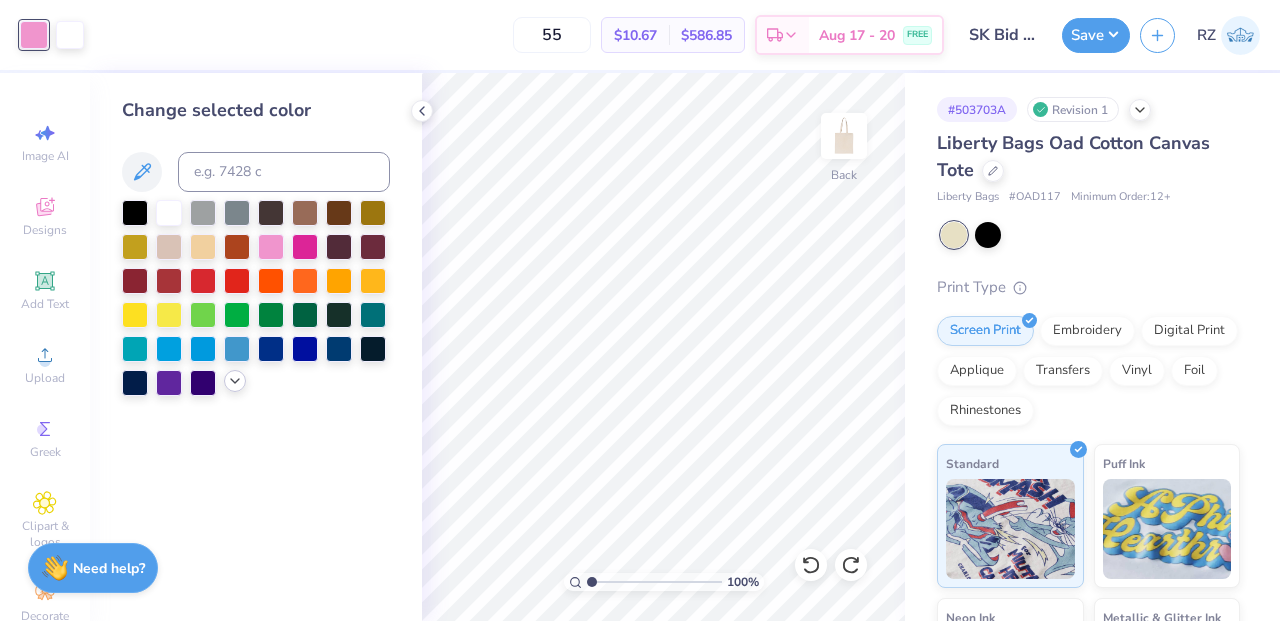 click 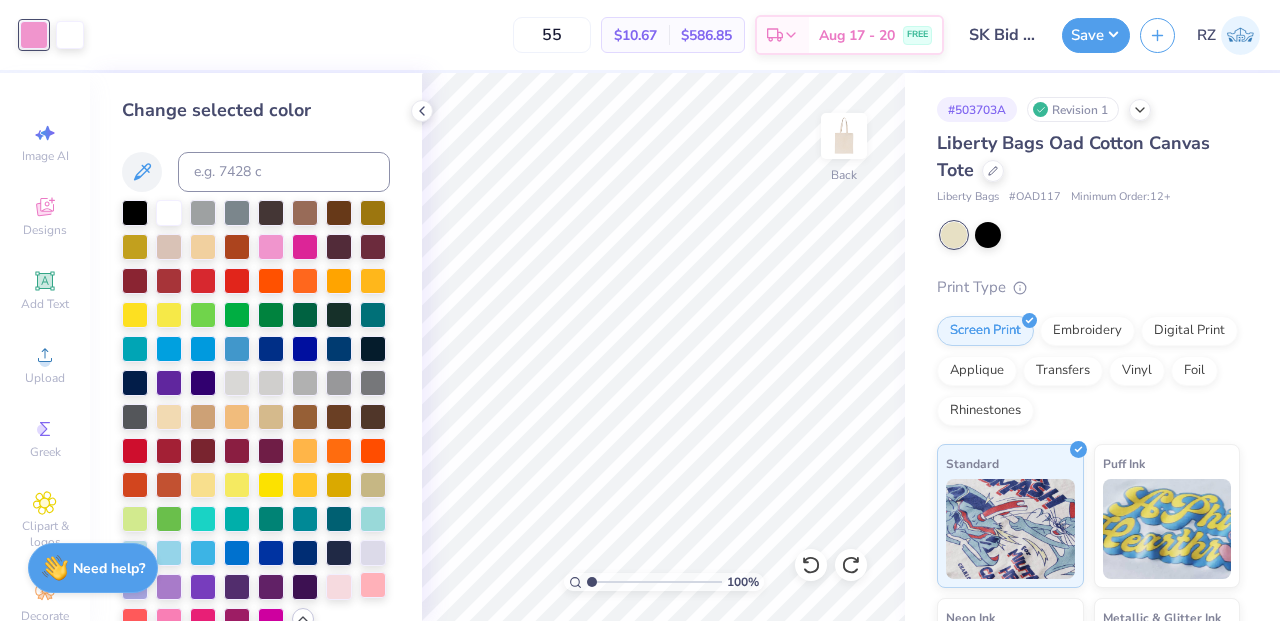 click at bounding box center [373, 585] 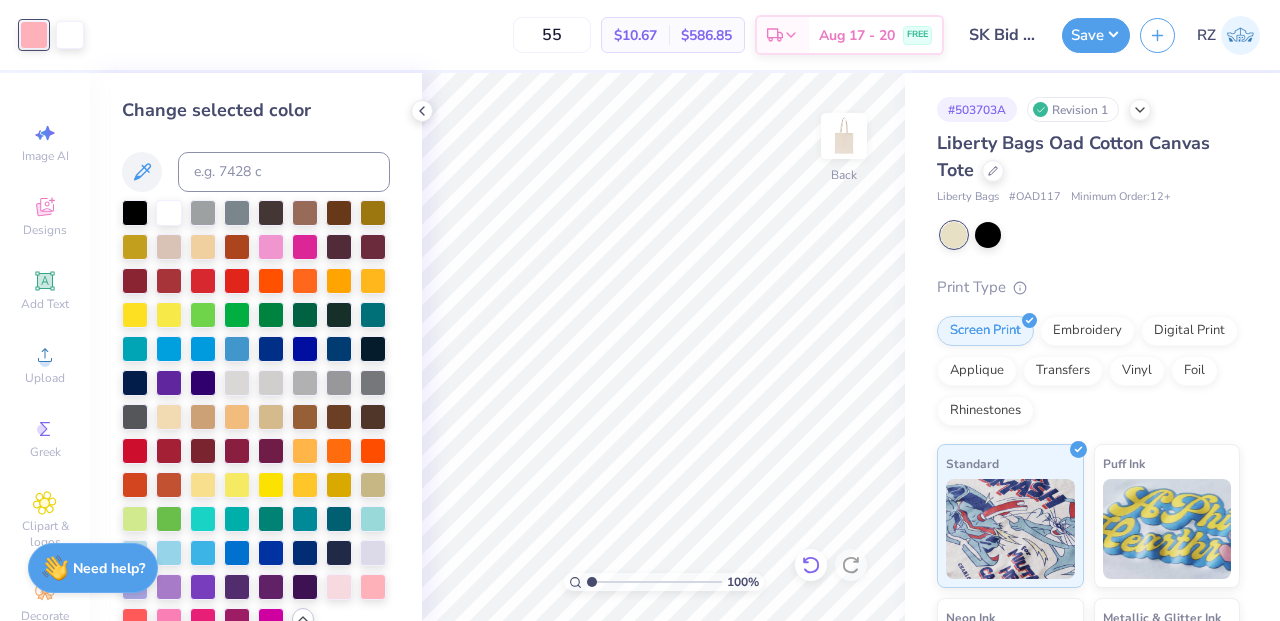 click 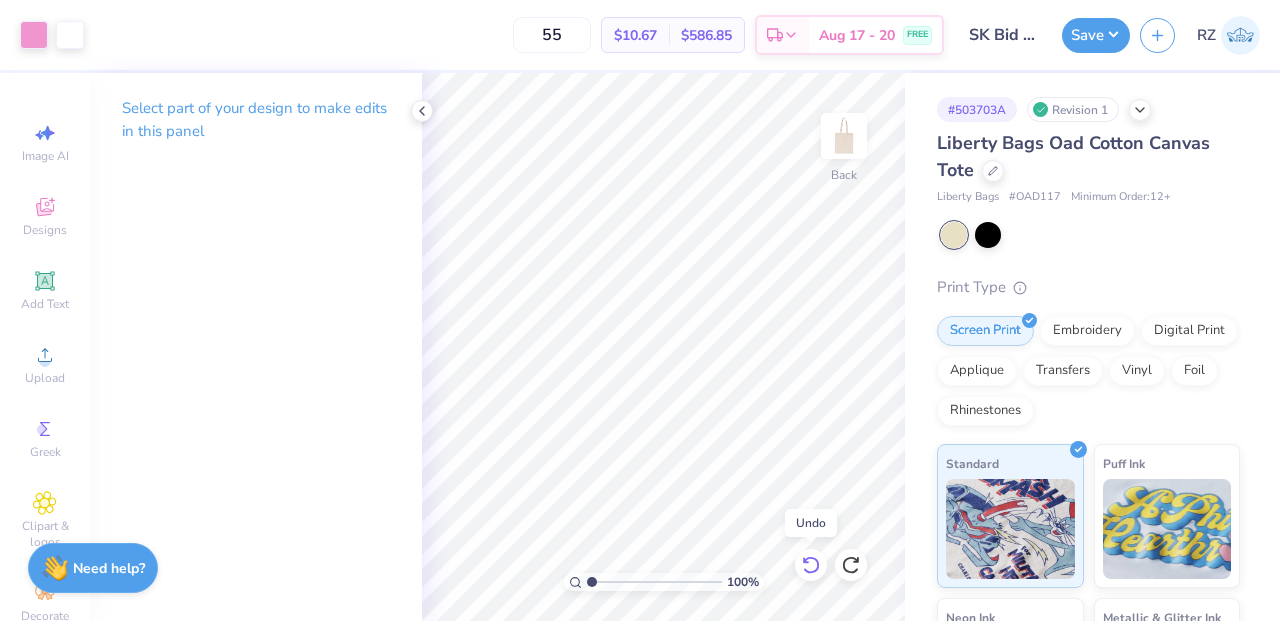 click 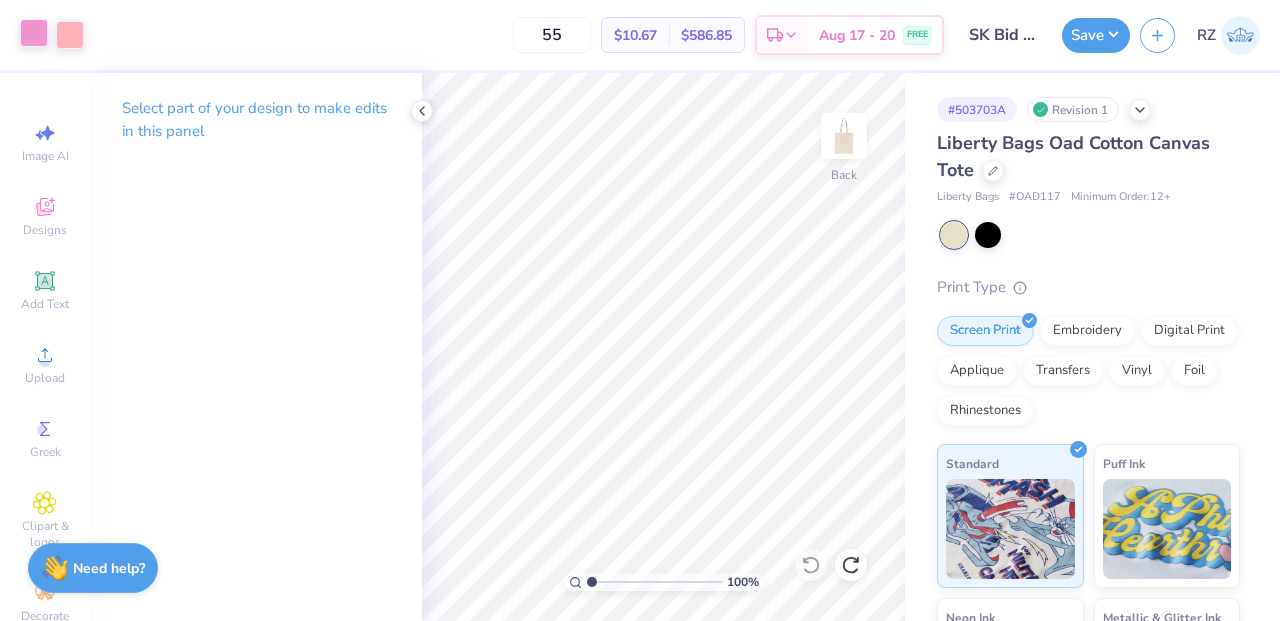 click at bounding box center (34, 33) 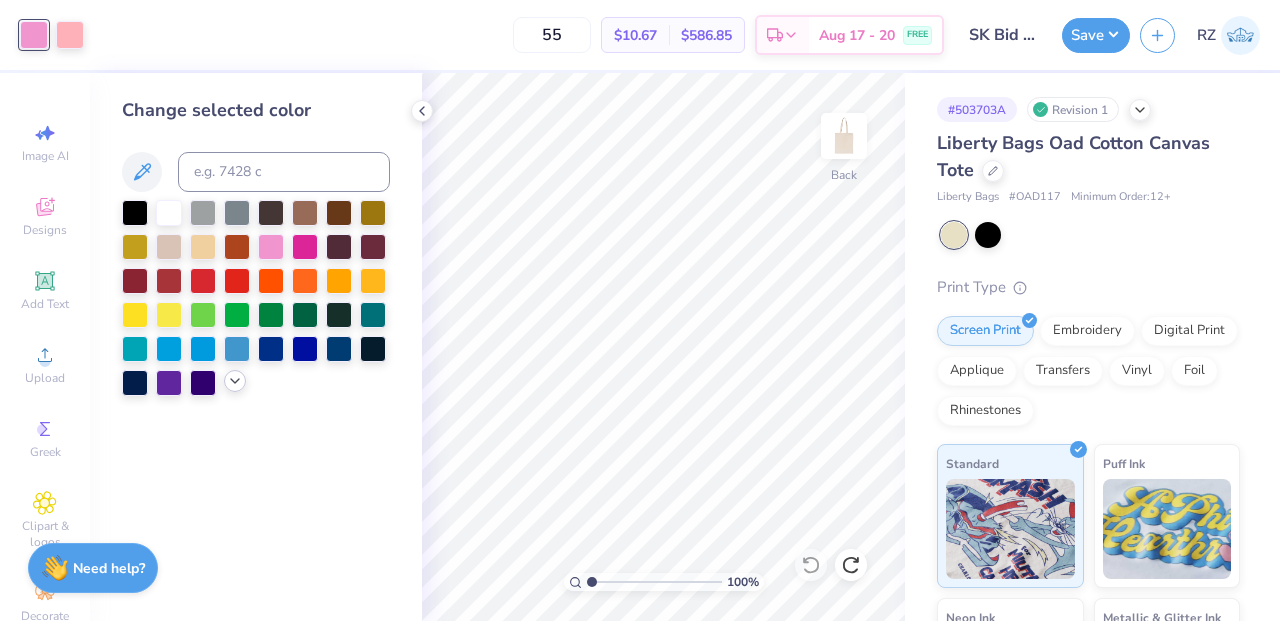 click 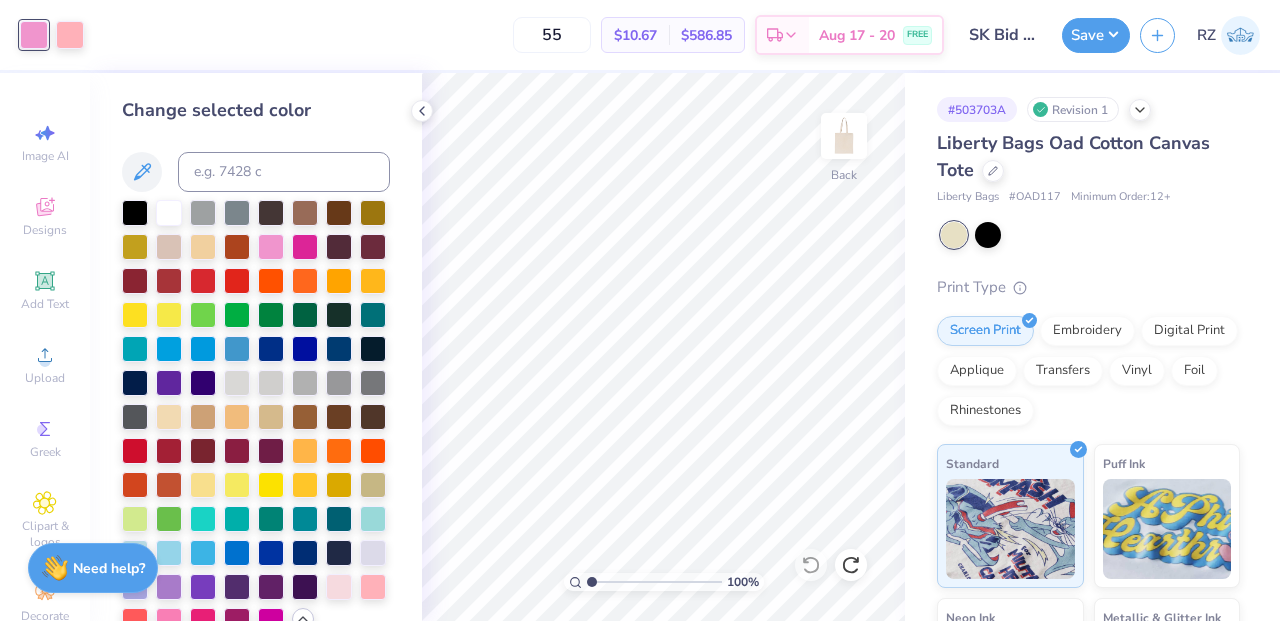 click on "Change selected color" at bounding box center (256, 347) 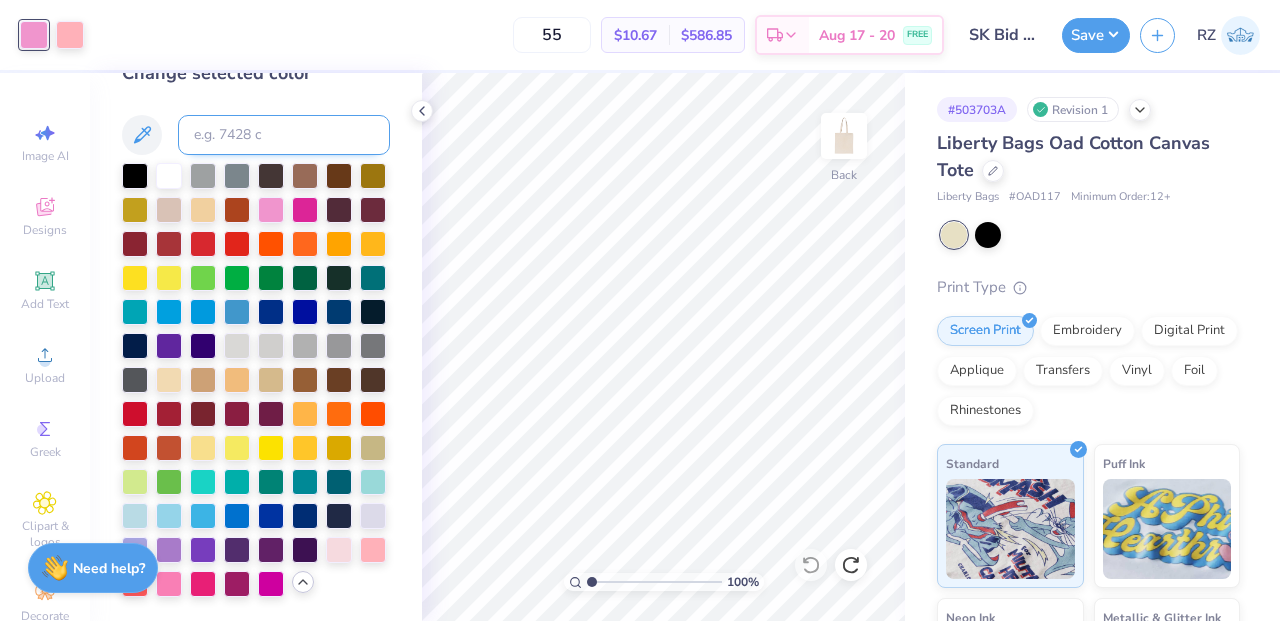 click at bounding box center (284, 135) 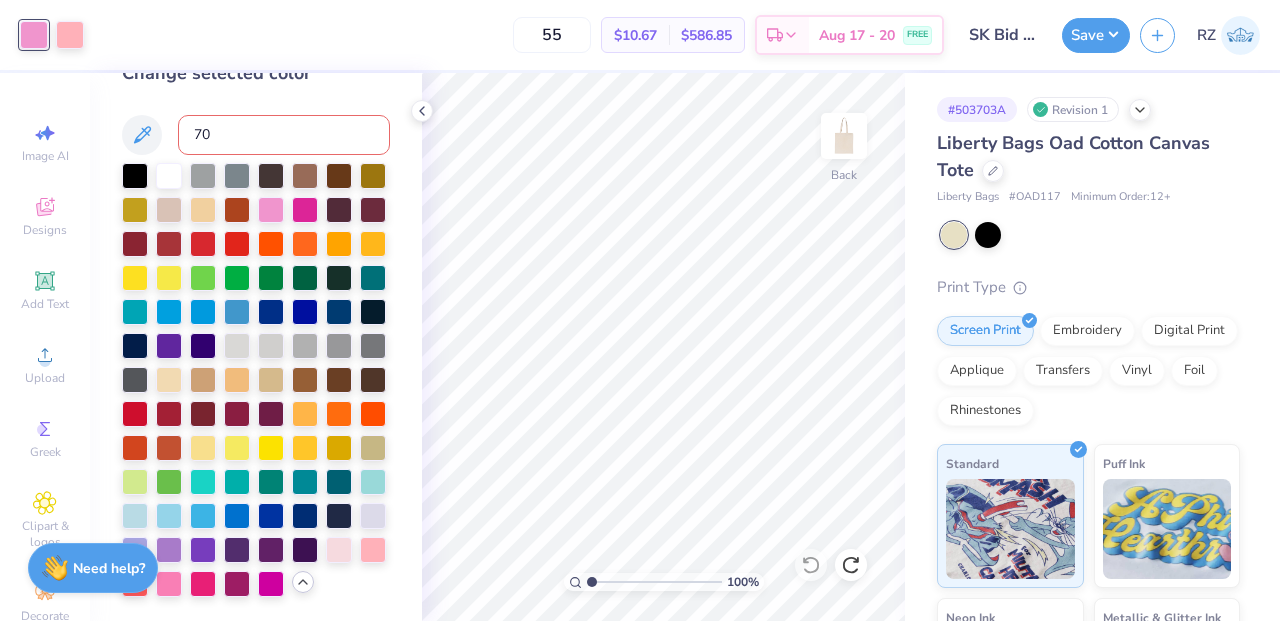 type on "706" 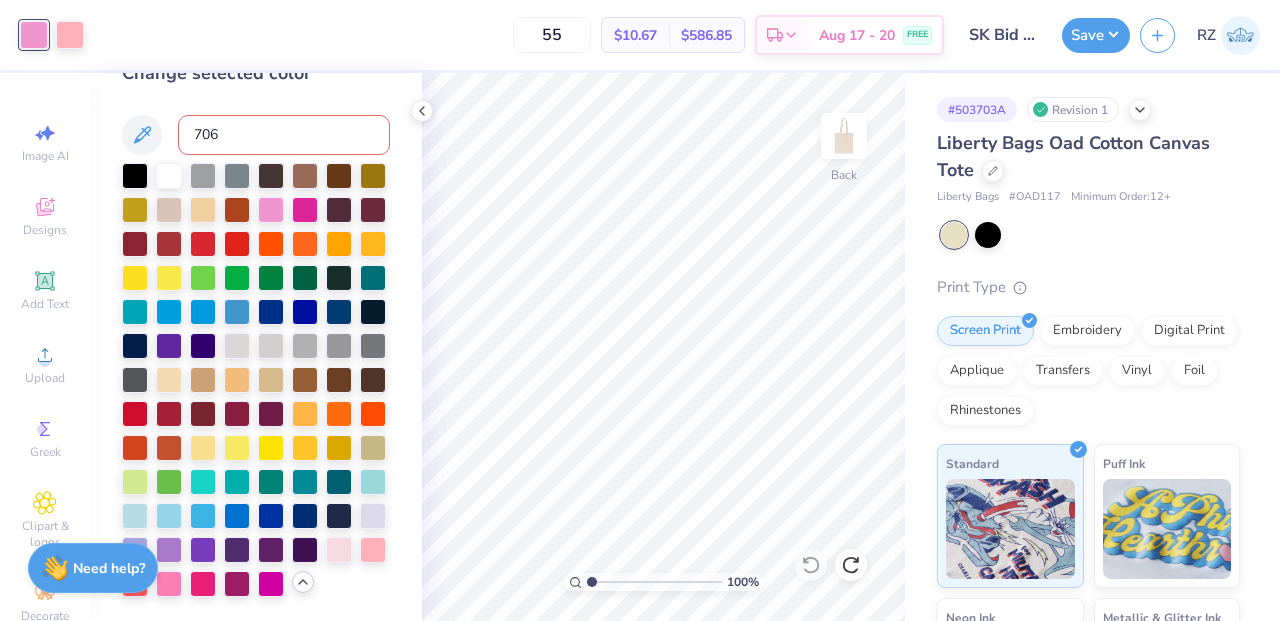type 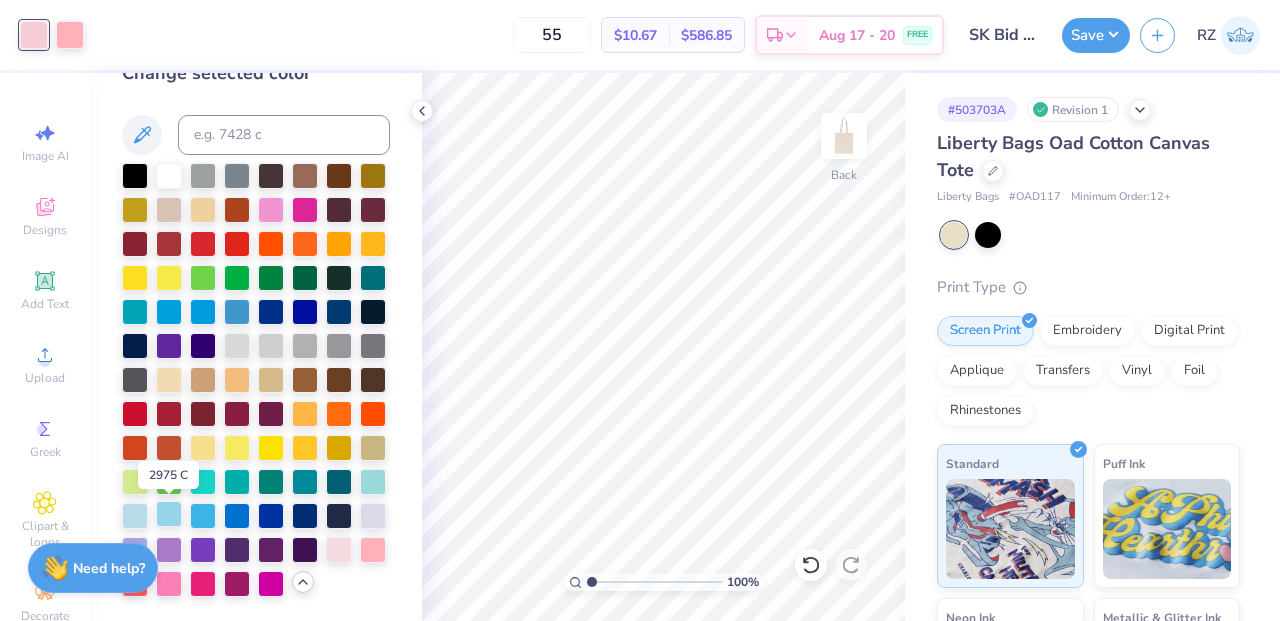 click at bounding box center [169, 514] 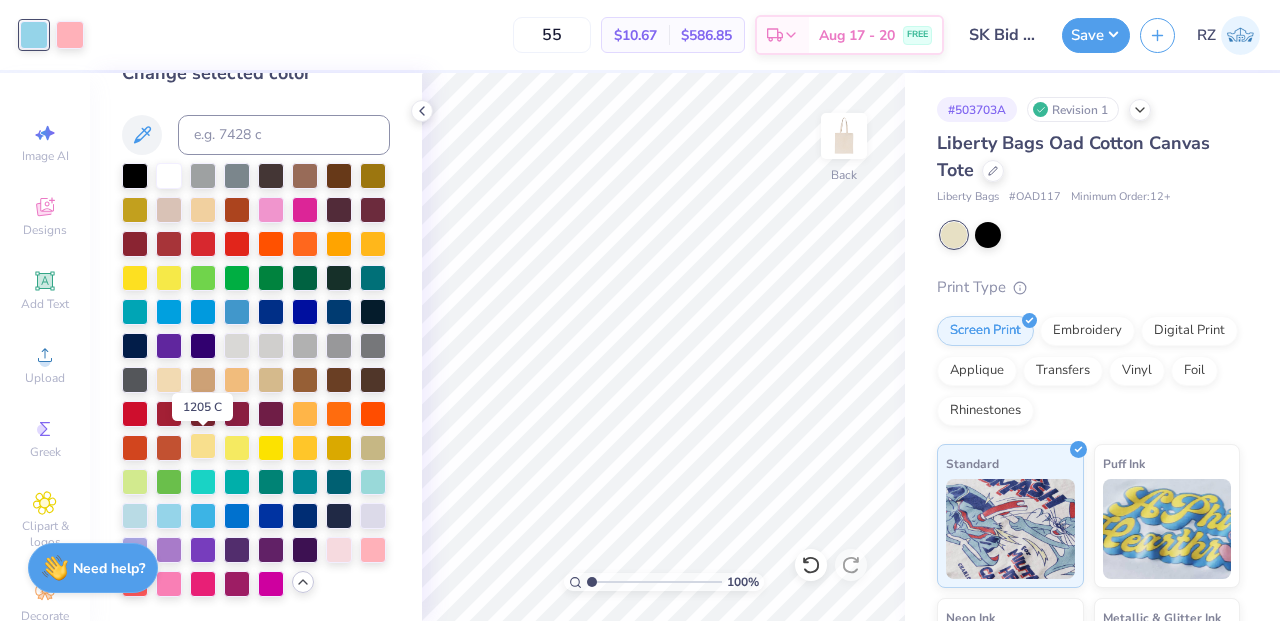 click at bounding box center [203, 446] 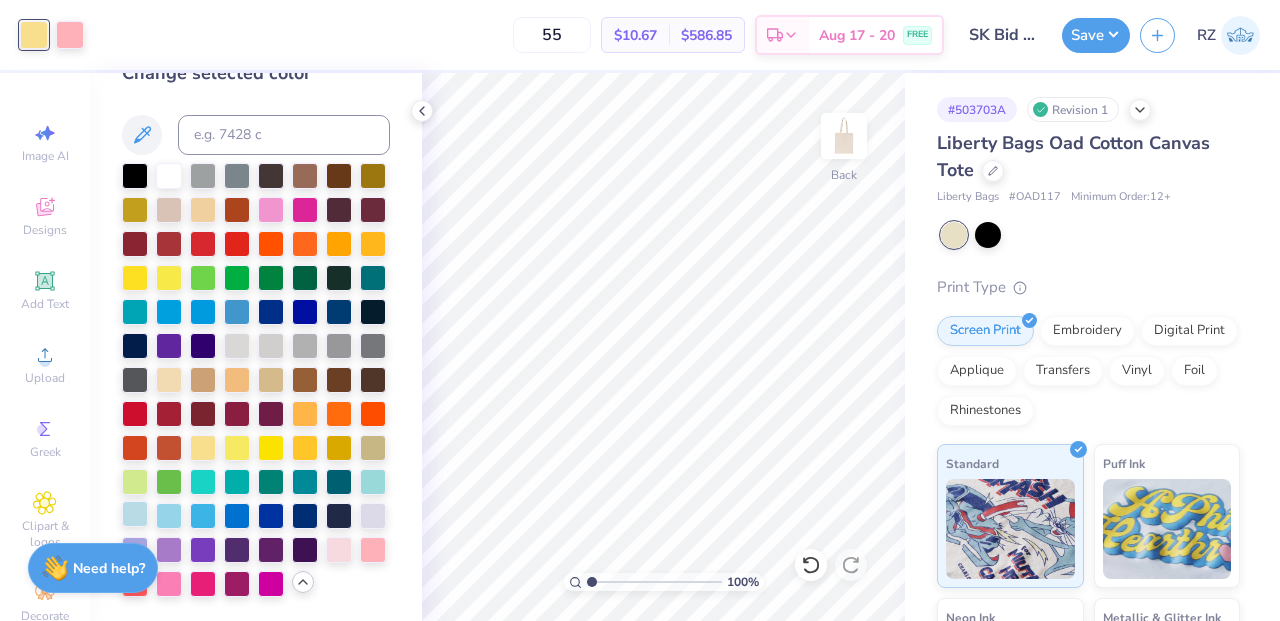 click at bounding box center (135, 514) 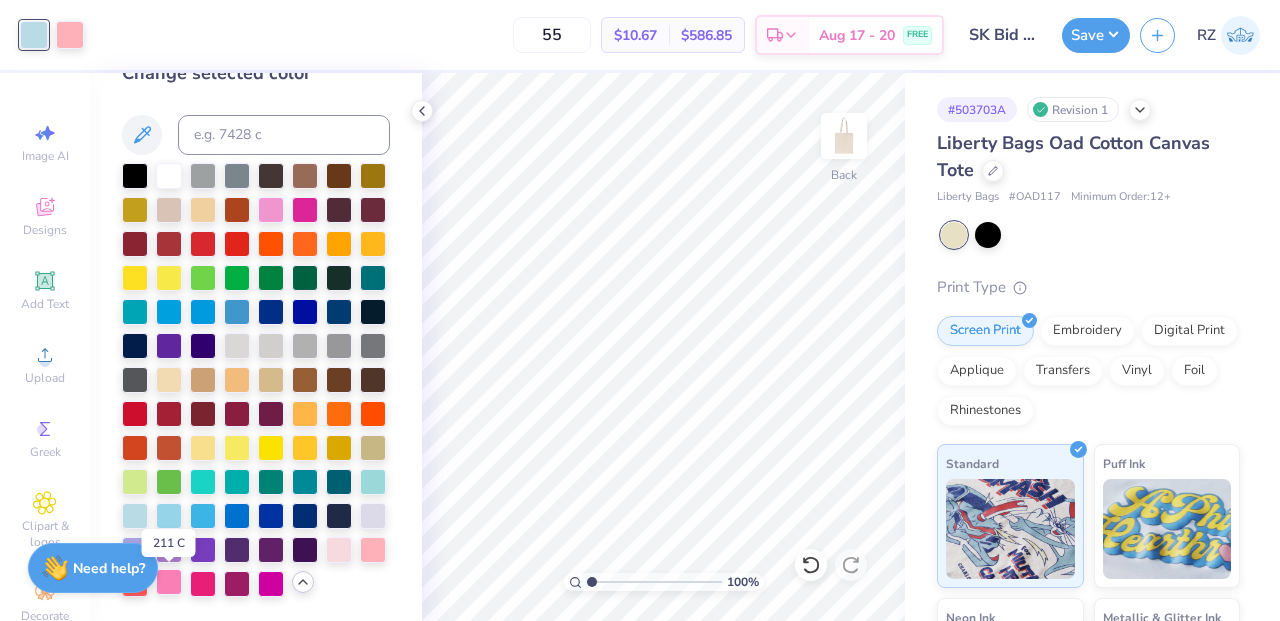 click at bounding box center [169, 582] 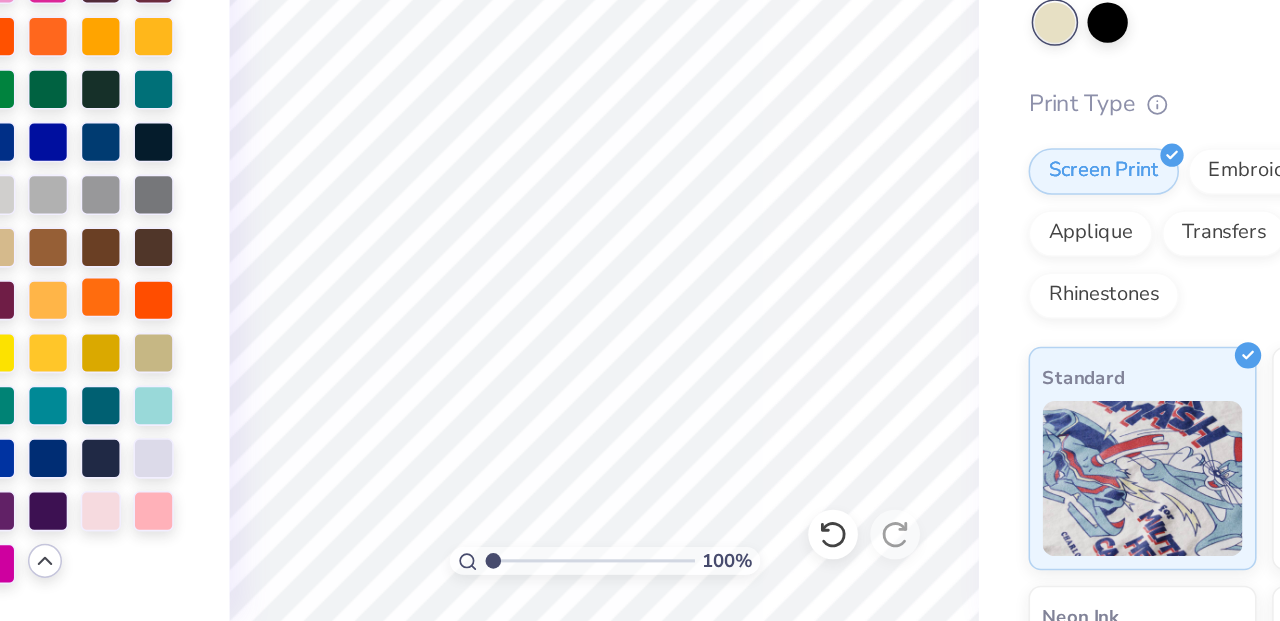 scroll, scrollTop: 0, scrollLeft: 0, axis: both 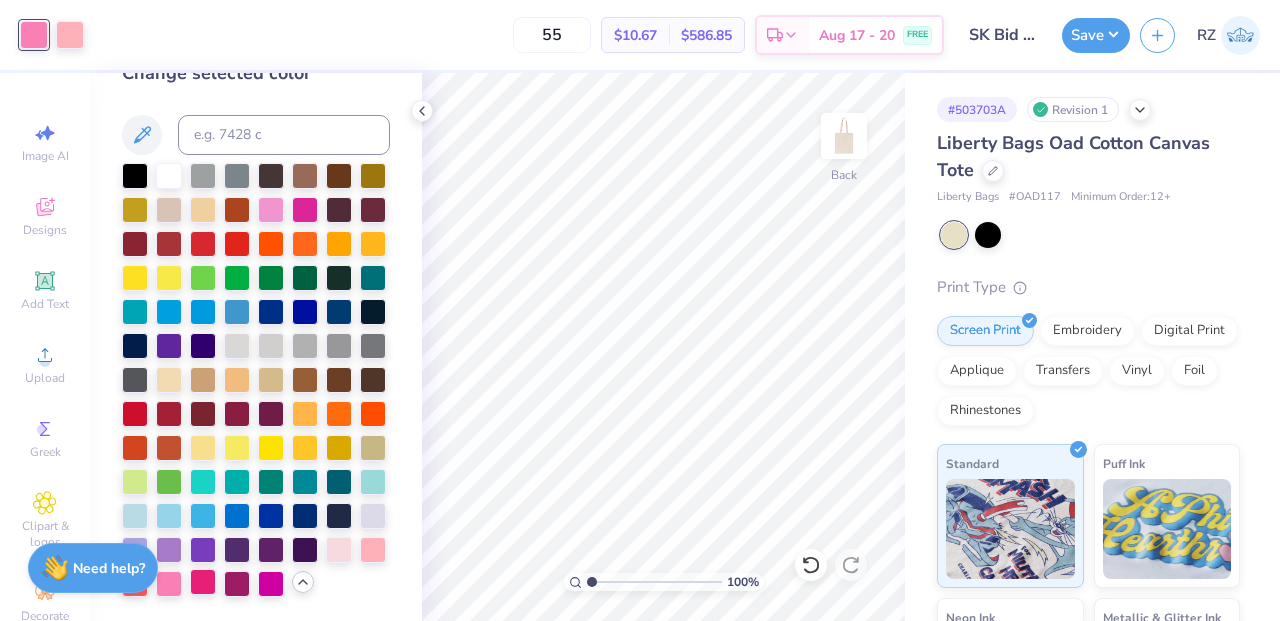click at bounding box center (203, 582) 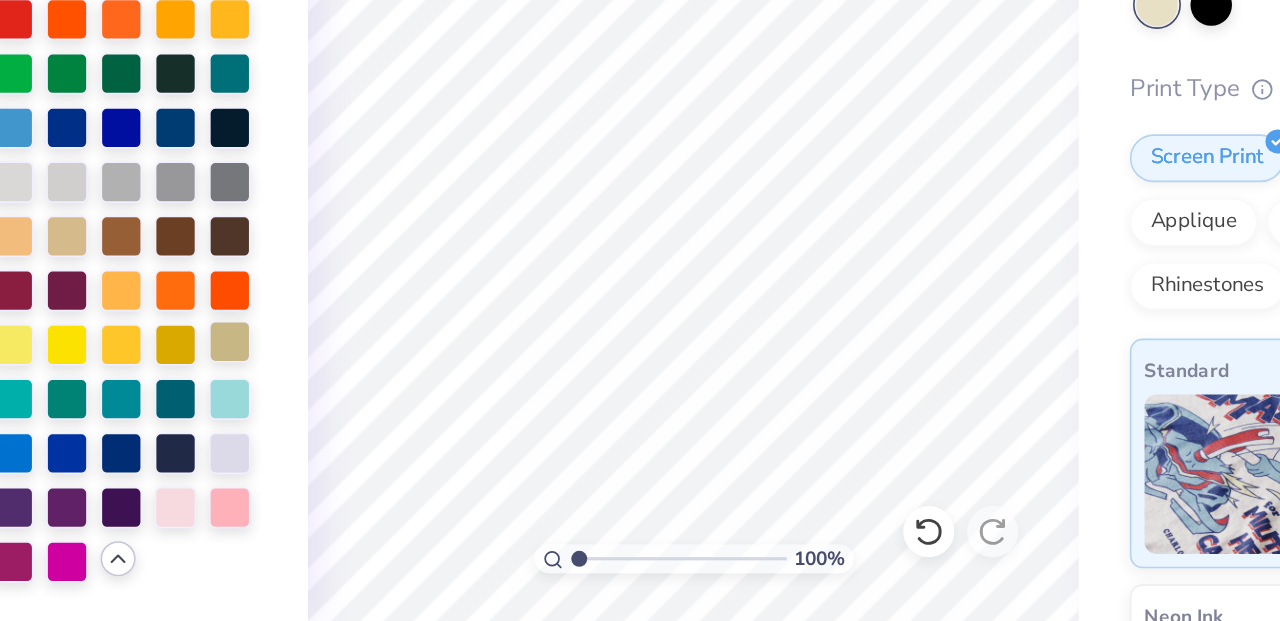scroll, scrollTop: 0, scrollLeft: 0, axis: both 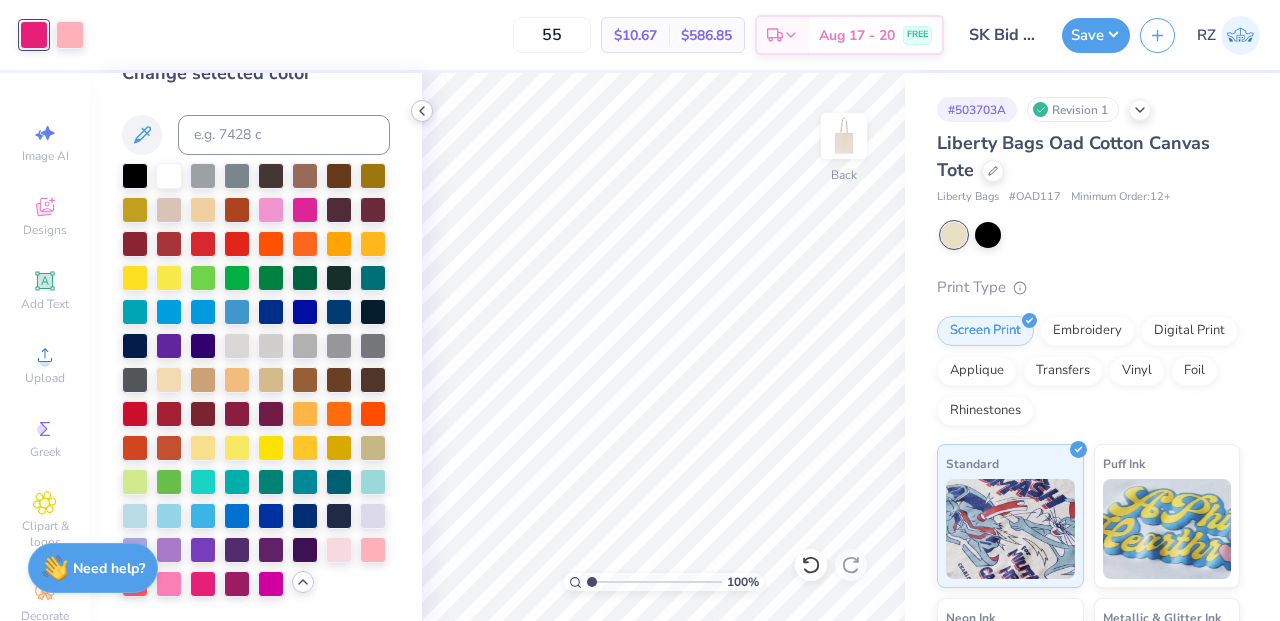 click 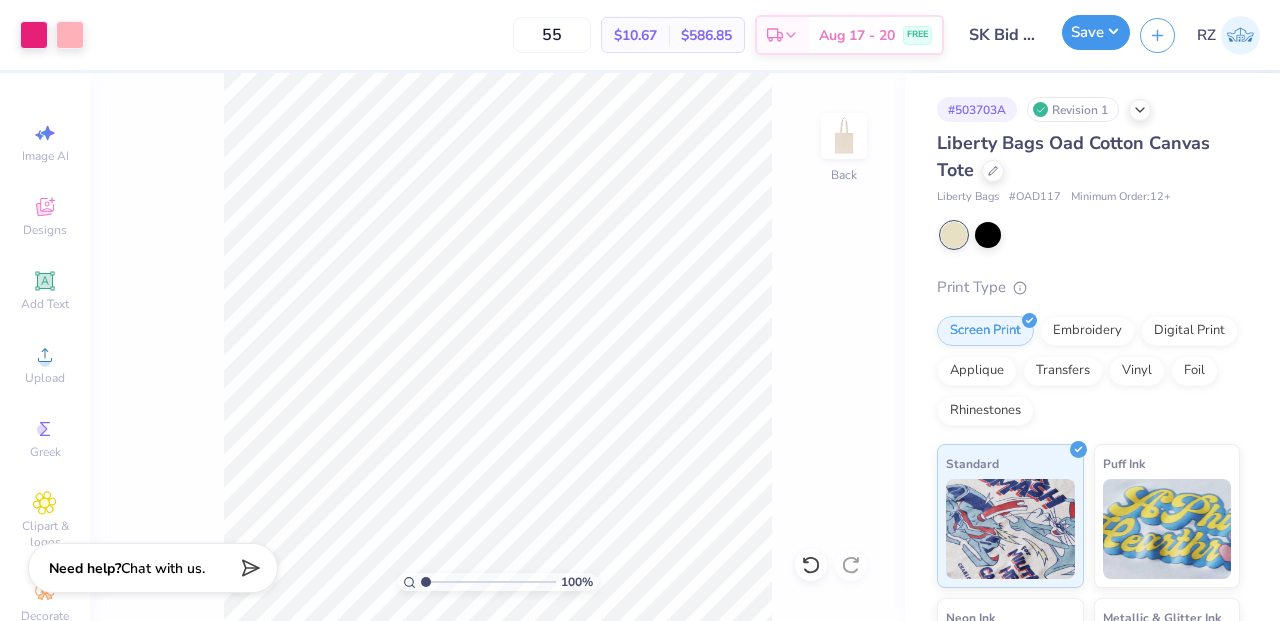click on "Save" at bounding box center (1096, 32) 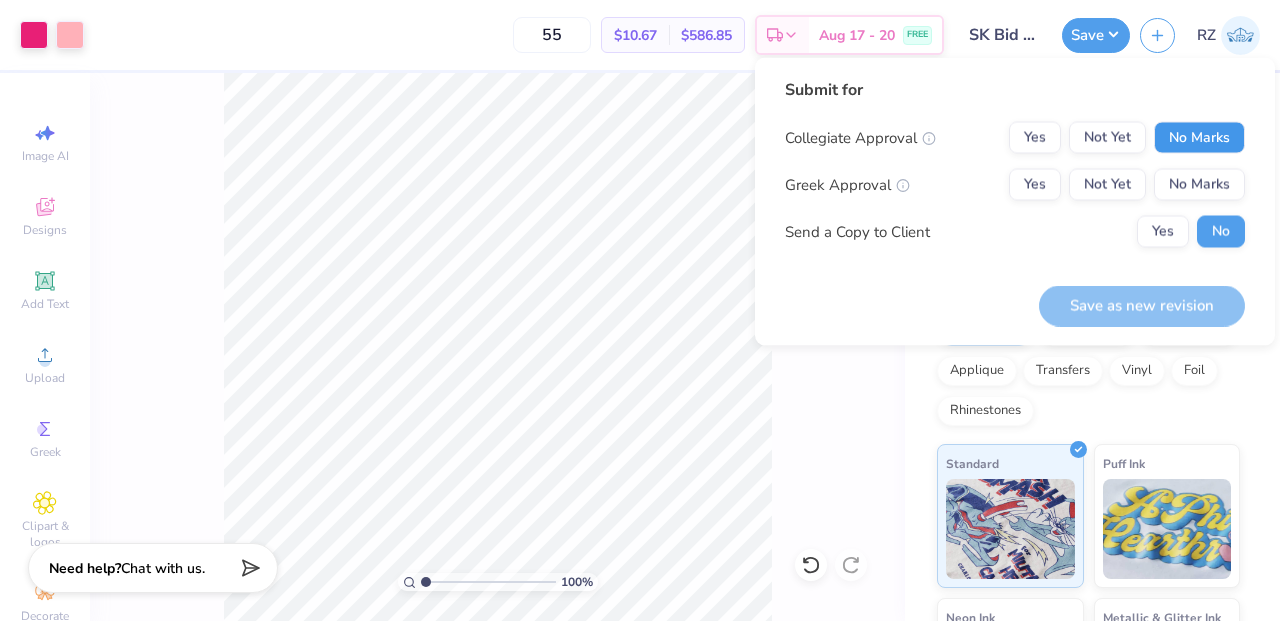 click on "No Marks" at bounding box center [1199, 138] 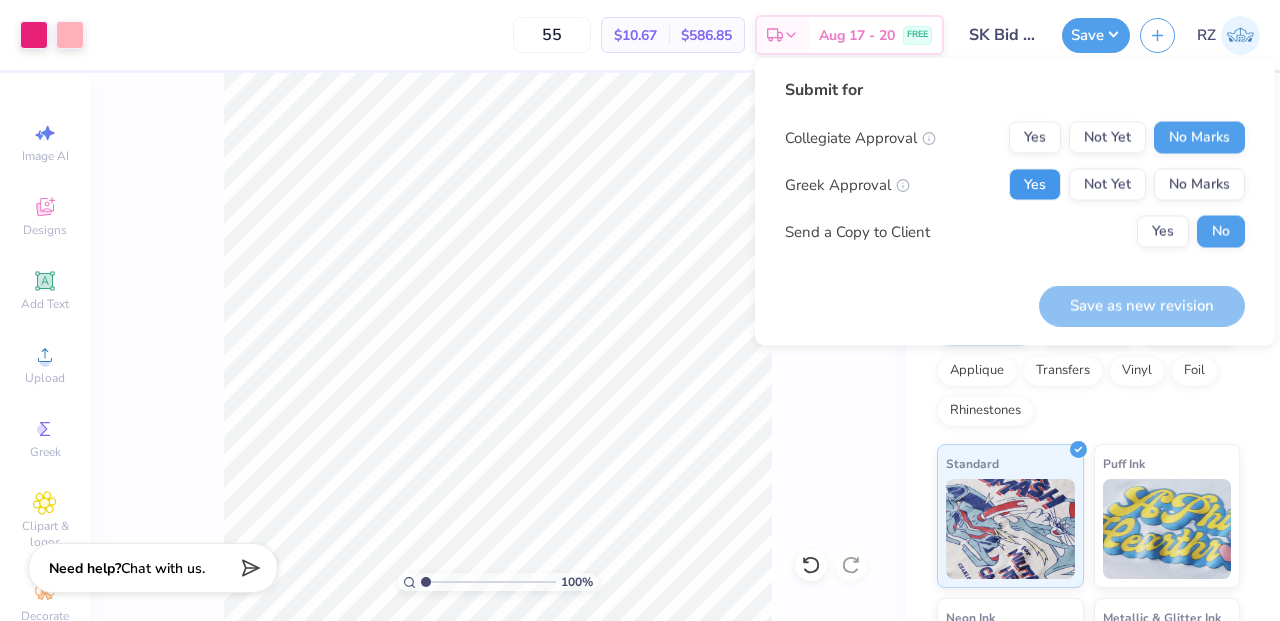 click on "Yes" at bounding box center (1035, 185) 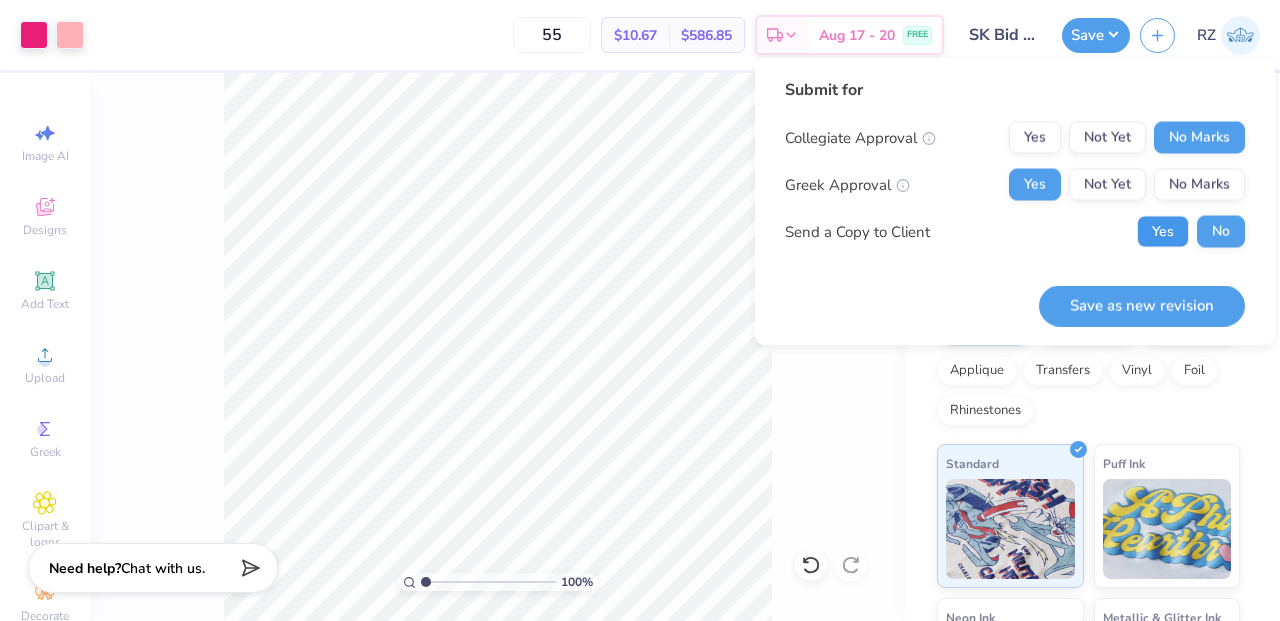 click on "Yes" at bounding box center [1163, 232] 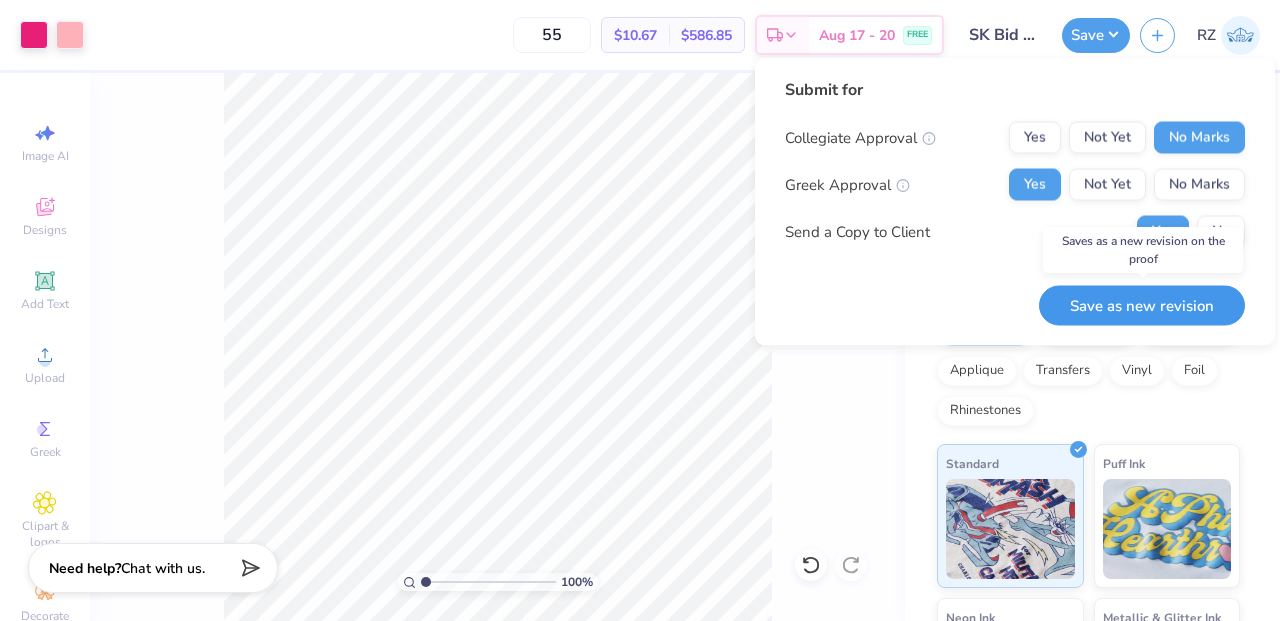 click on "Save as new revision" at bounding box center [1142, 305] 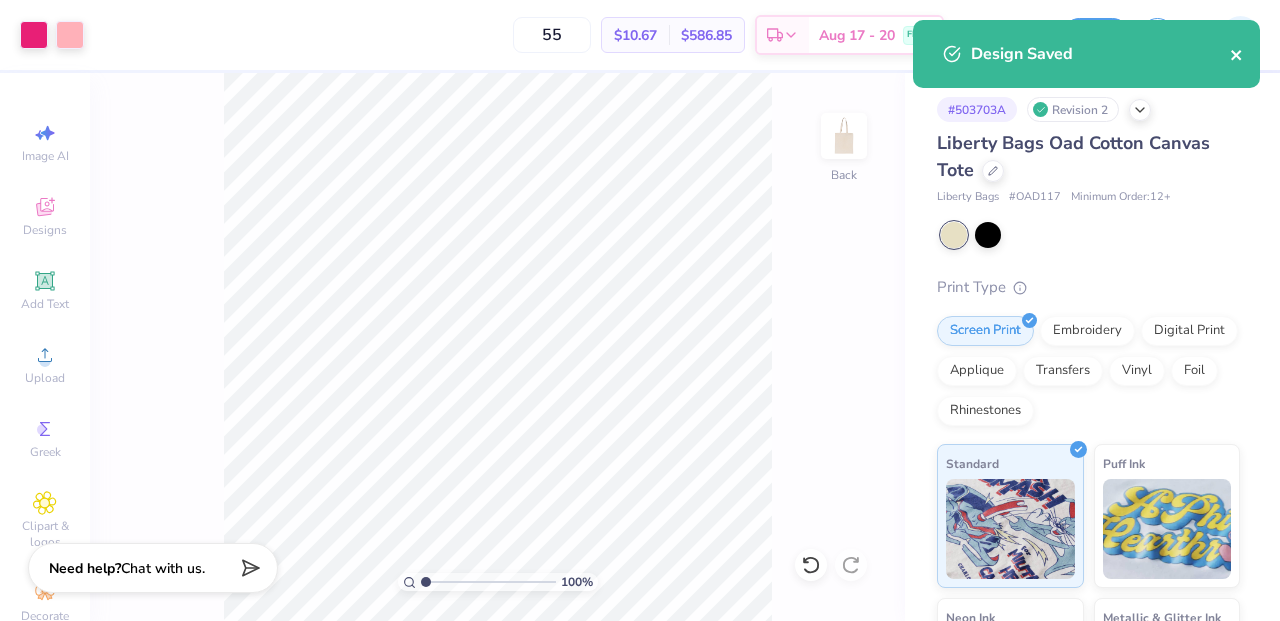 click 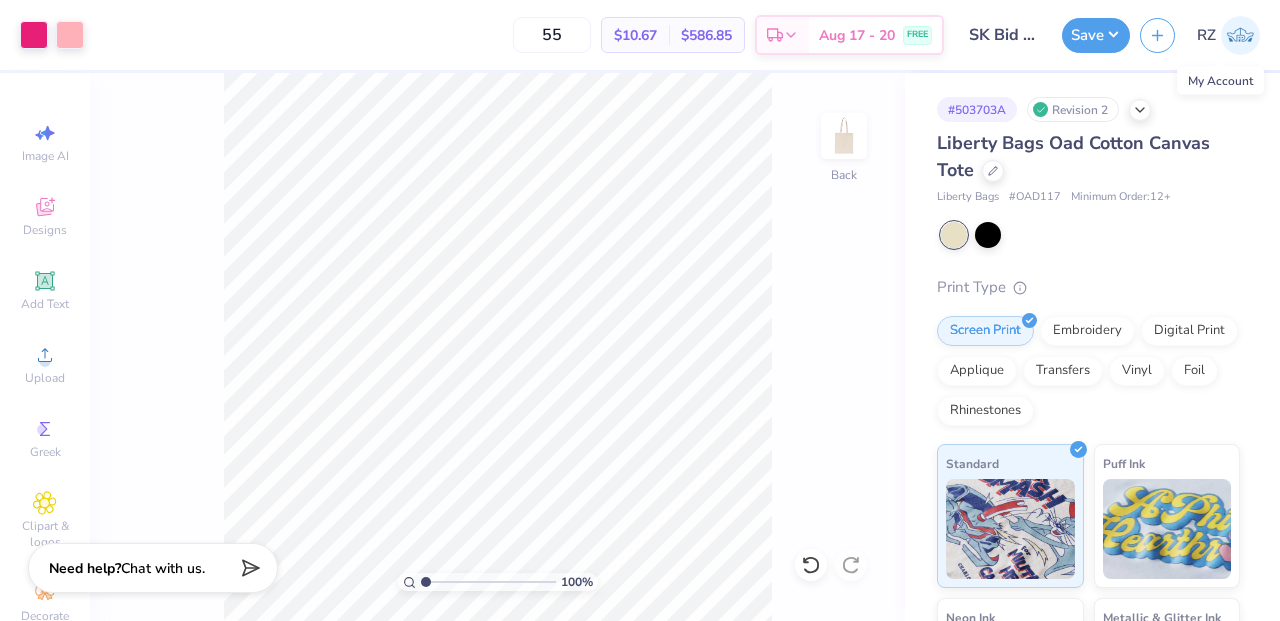 click at bounding box center [1240, 35] 